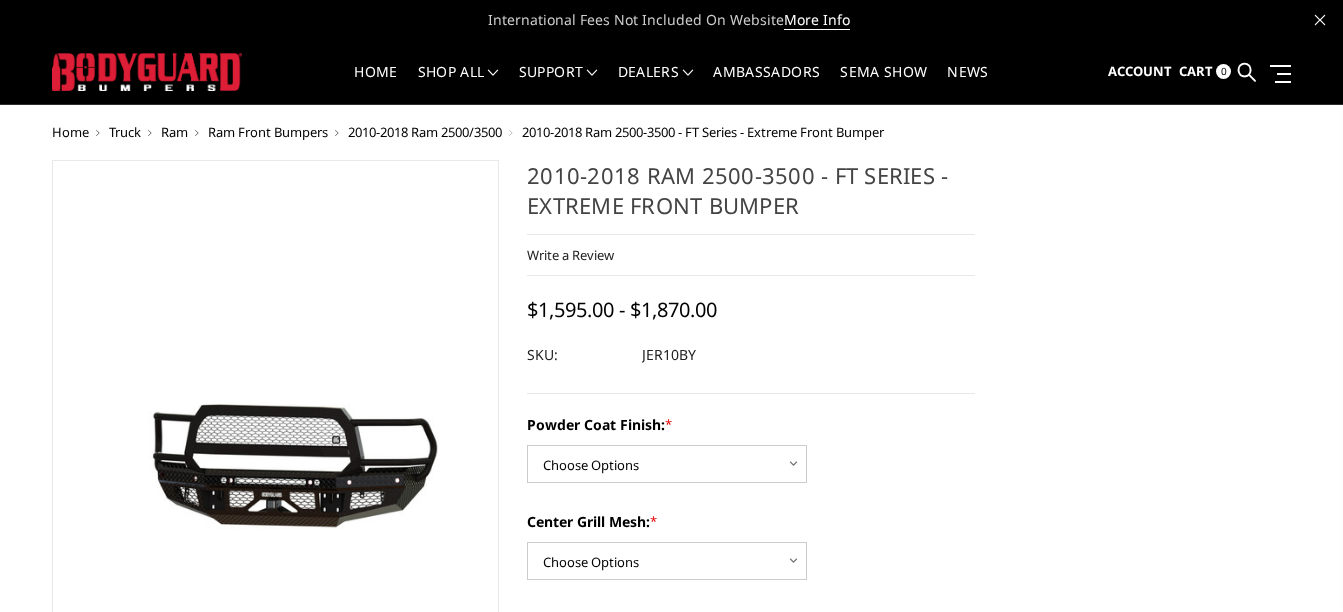 scroll, scrollTop: 0, scrollLeft: 0, axis: both 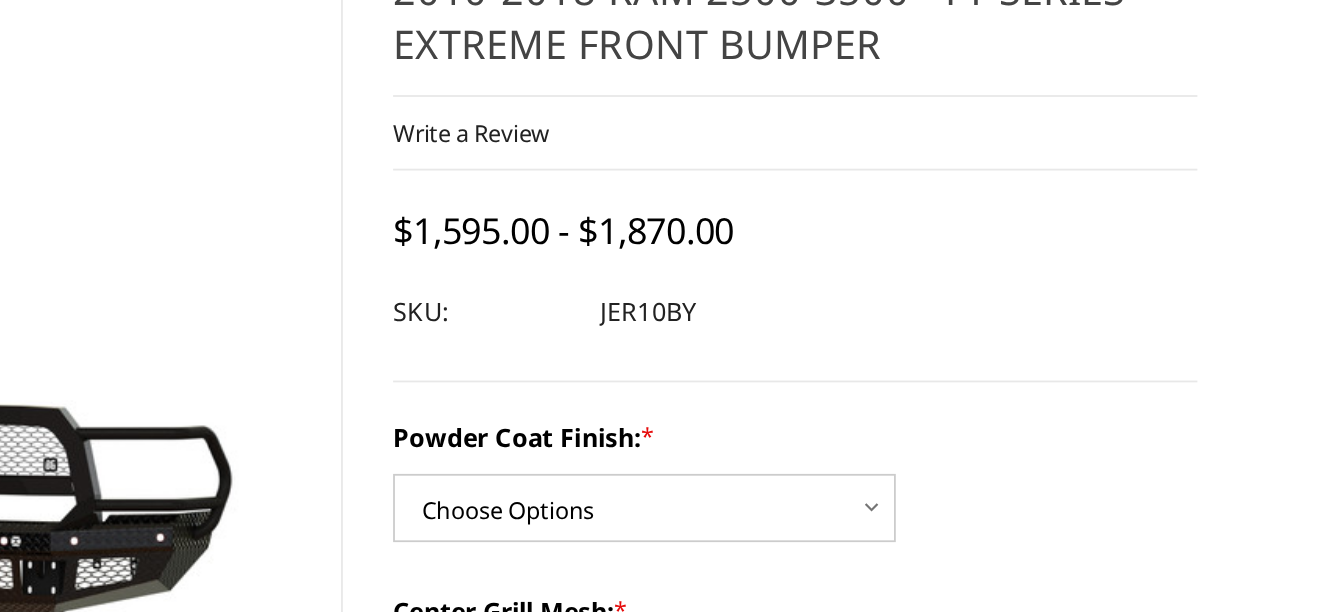 click on "2010-2018 Ram 2500-3500 - FT Series - Extreme Front Bumper" at bounding box center (751, 197) 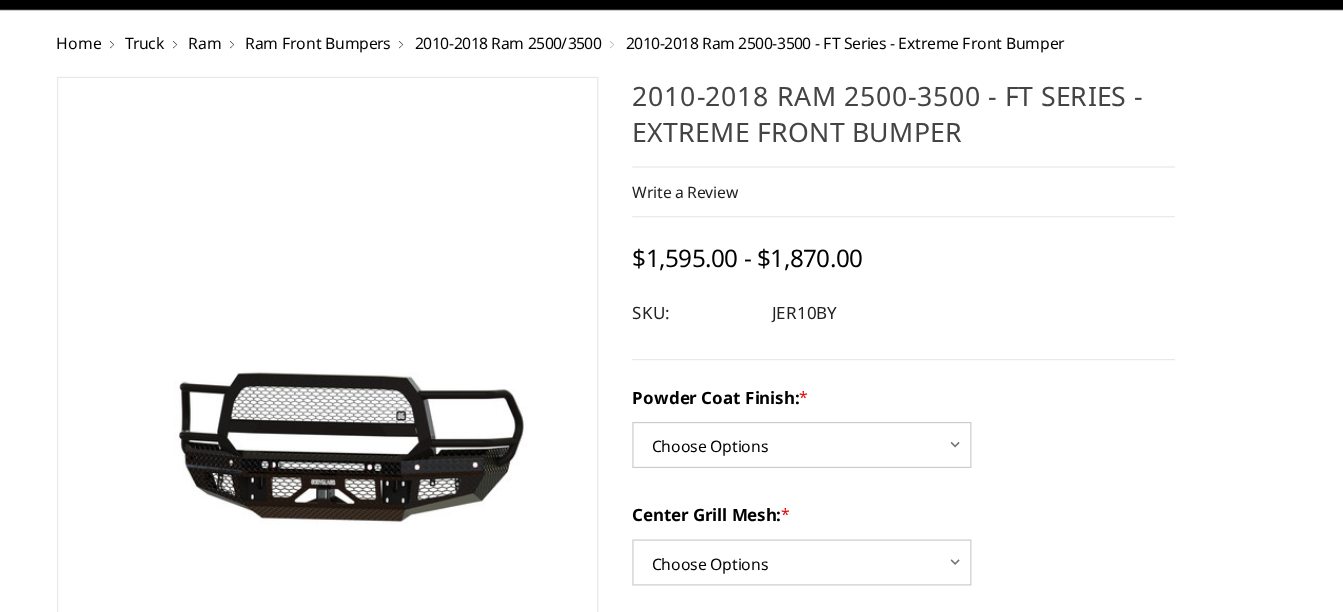 scroll, scrollTop: 0, scrollLeft: 0, axis: both 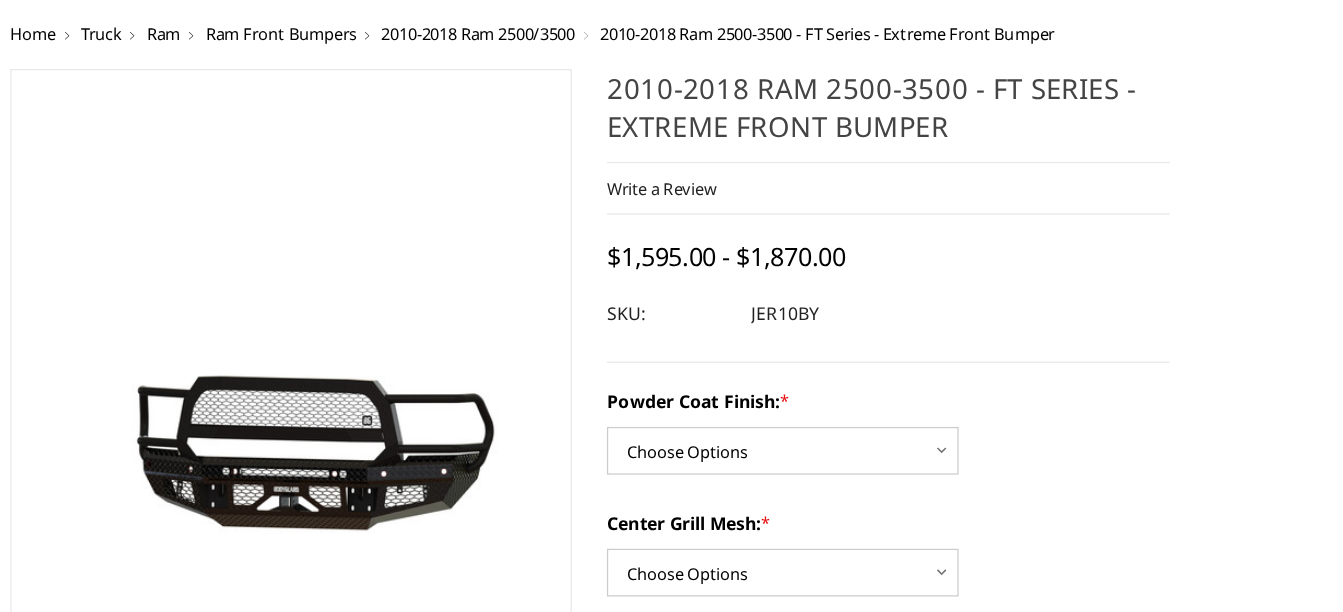 click at bounding box center [693, 448] 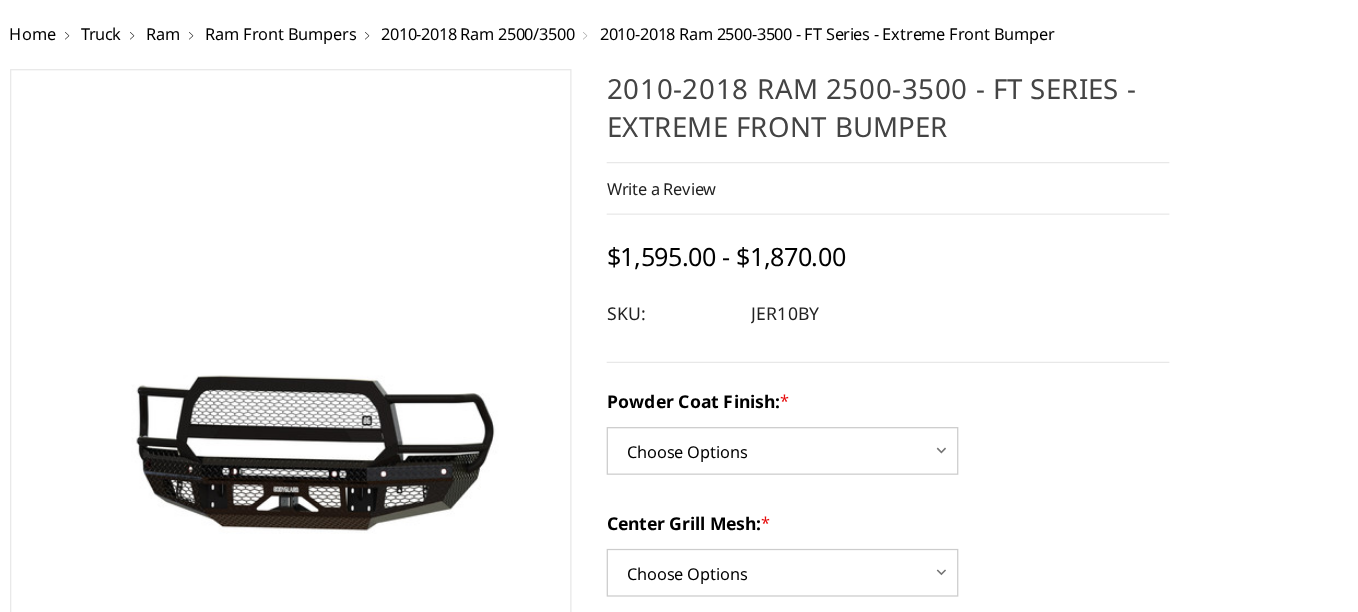 click at bounding box center [679, 306] 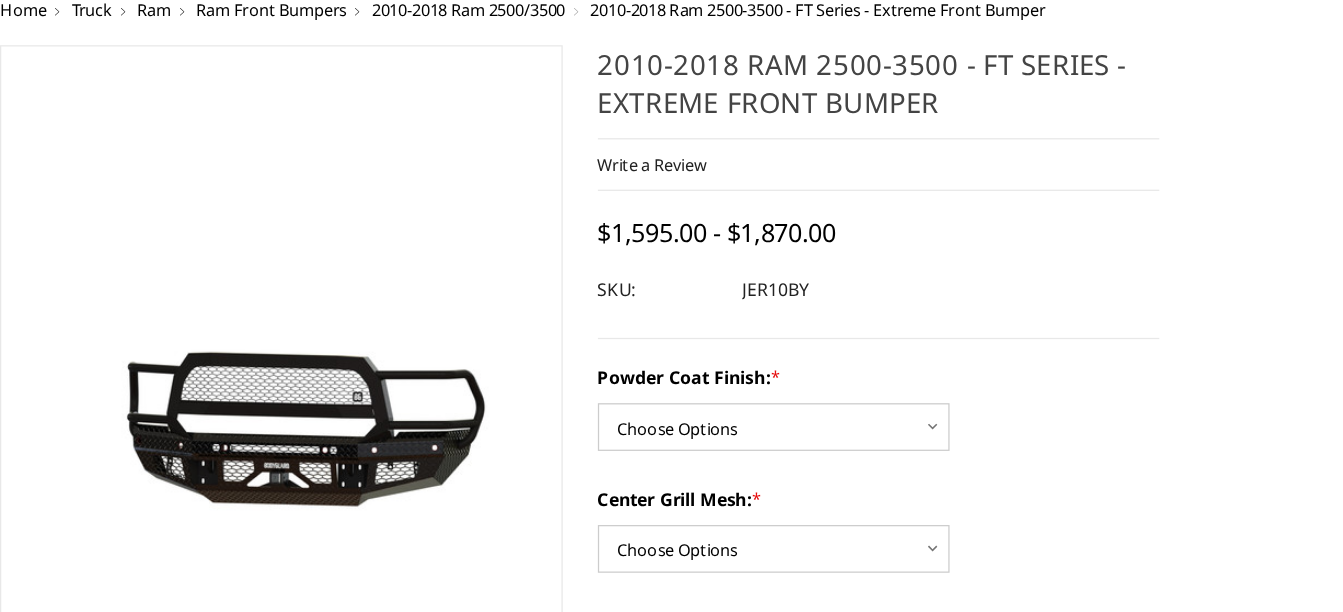 click on "2010-2018 Ram 2500-3500 - FT Series - Extreme Front Bumper
Write a Review
Write a Review
×
2010-2018 Ram 2500-3500 - FT Series - Extreme Front Bumper
Rating
*
Select Rating
1 star (worst)
2 stars
3 stars (average)
4 stars
5 stars (best)
*" at bounding box center (744, 534) 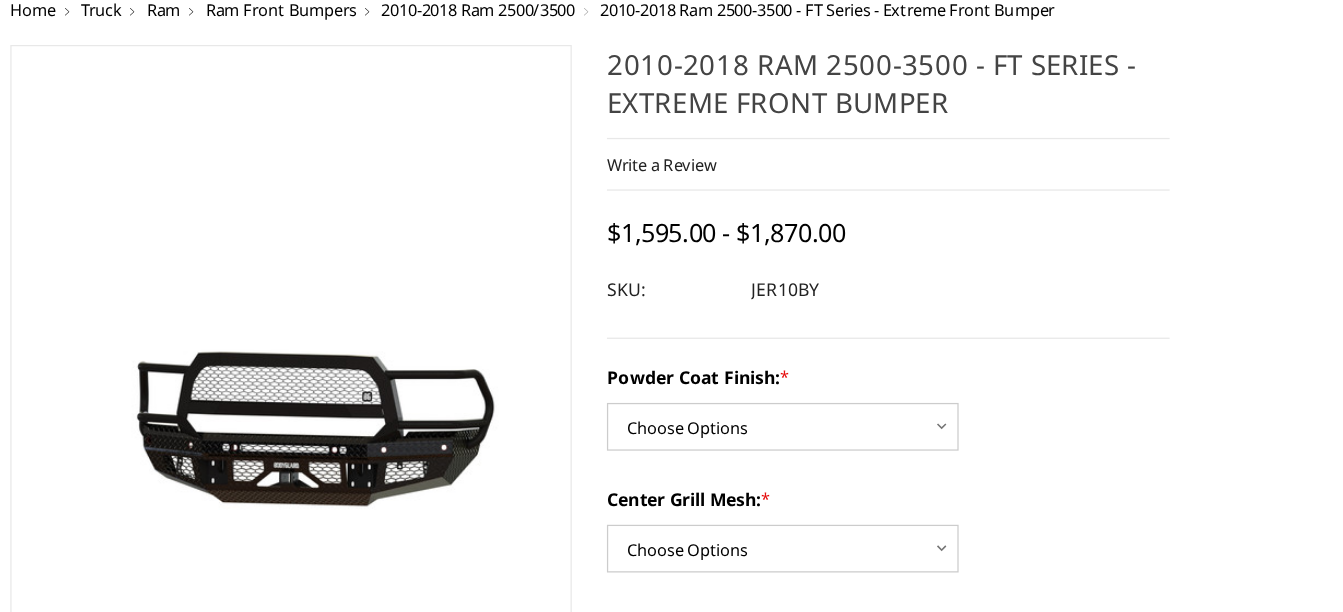 click on "Powder Coat Finish:
*" at bounding box center [751, 424] 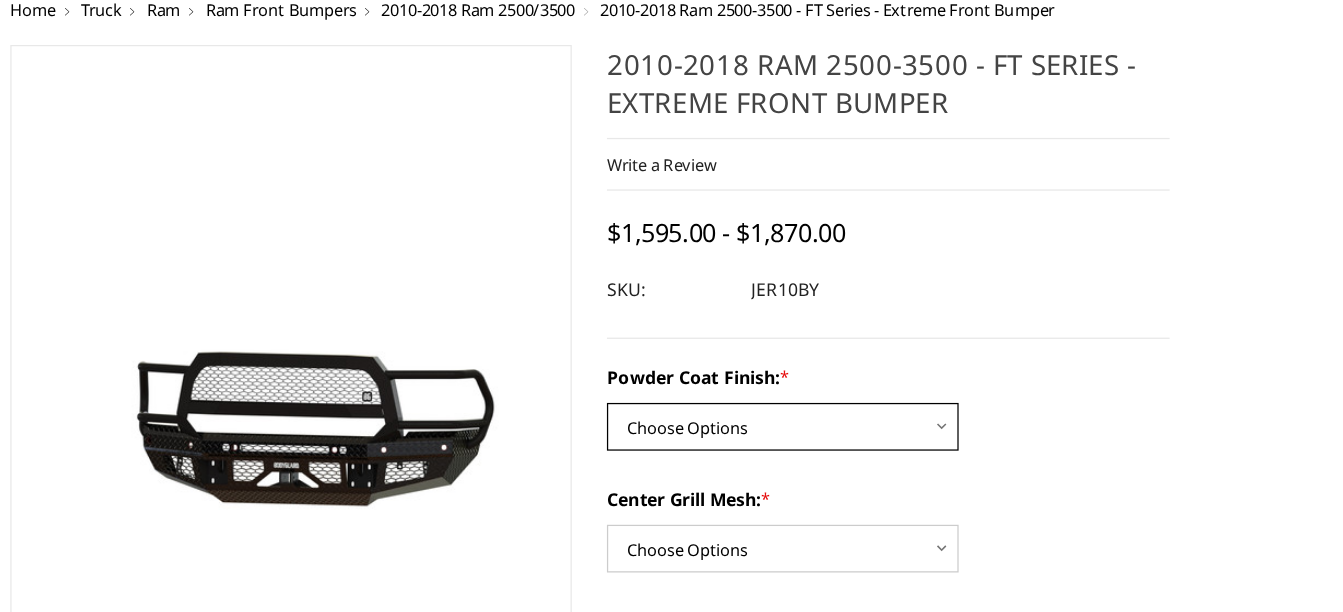 click on "Powder Coat Finish:
*" at bounding box center [751, 424] 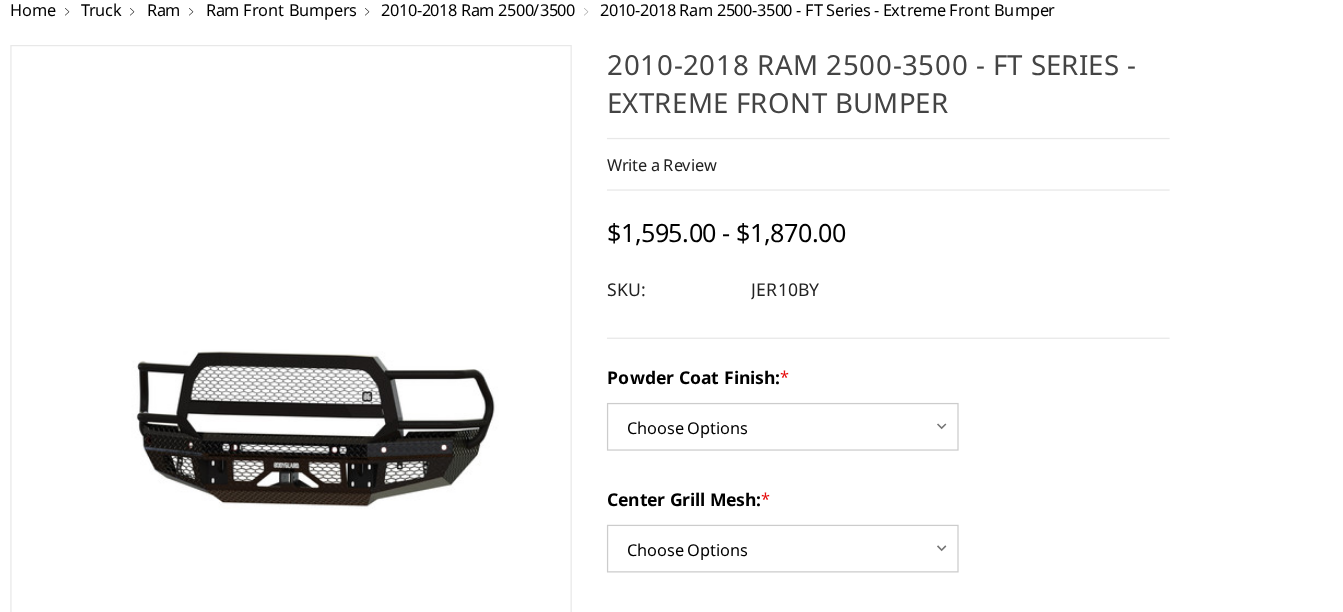 click on "Choose Options
Bare Metal
Gloss Black Powder Coat
Textured Black Powder Coat" at bounding box center (667, 464) 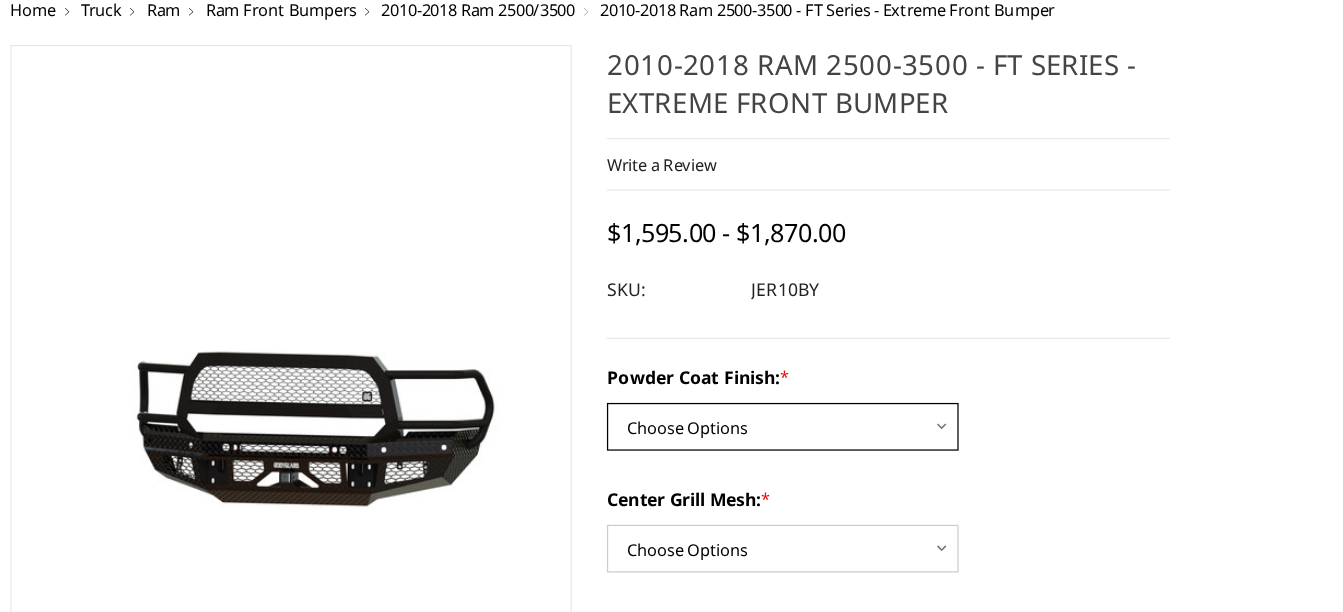click on "Choose Options
Bare Metal
Gloss Black Powder Coat
Textured Black Powder Coat" at bounding box center (667, 464) 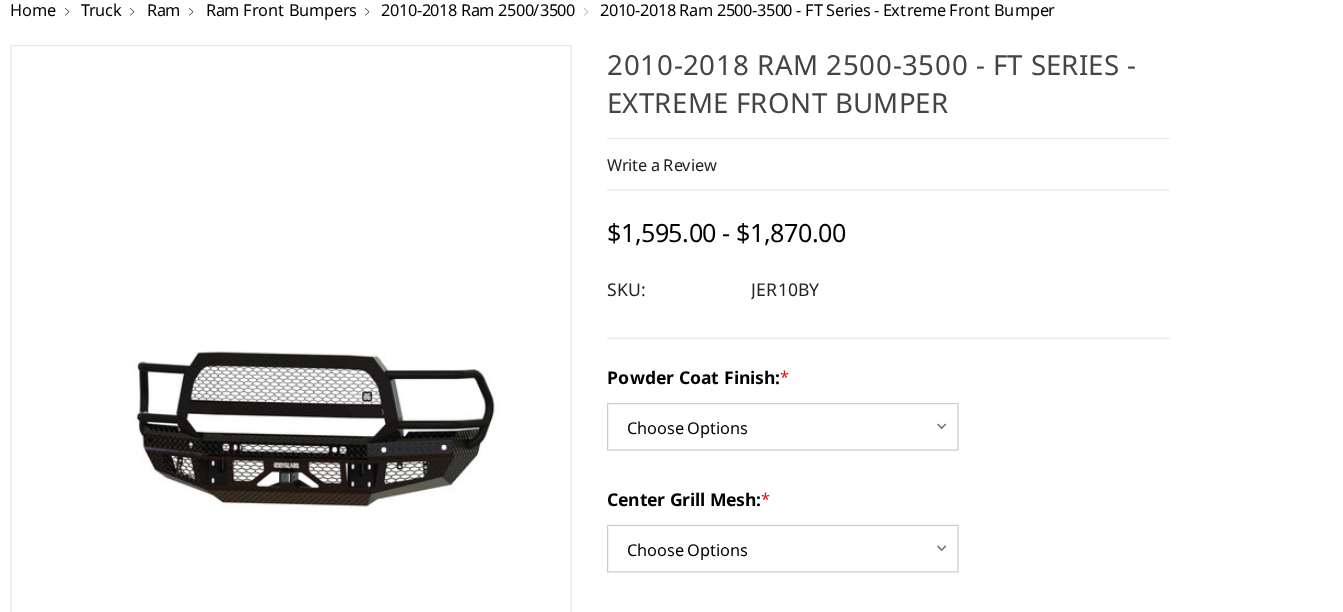 click on "Powder Coat Finish:
*" at bounding box center [751, 424] 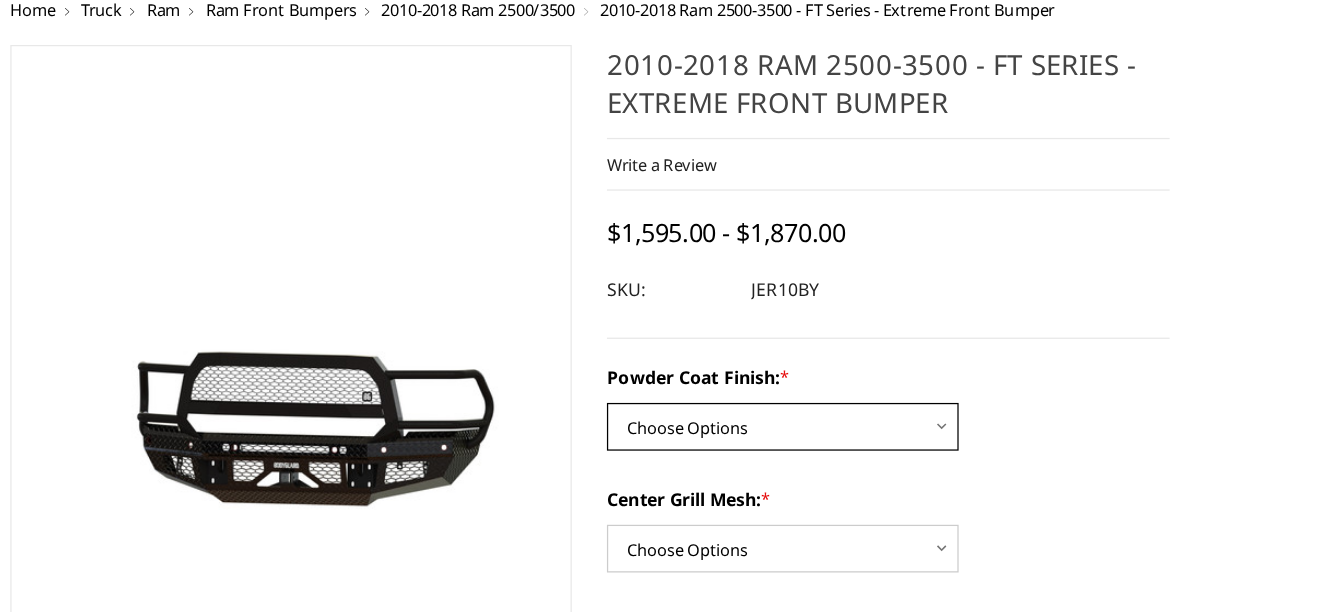 click on "Powder Coat Finish:
*" at bounding box center [751, 424] 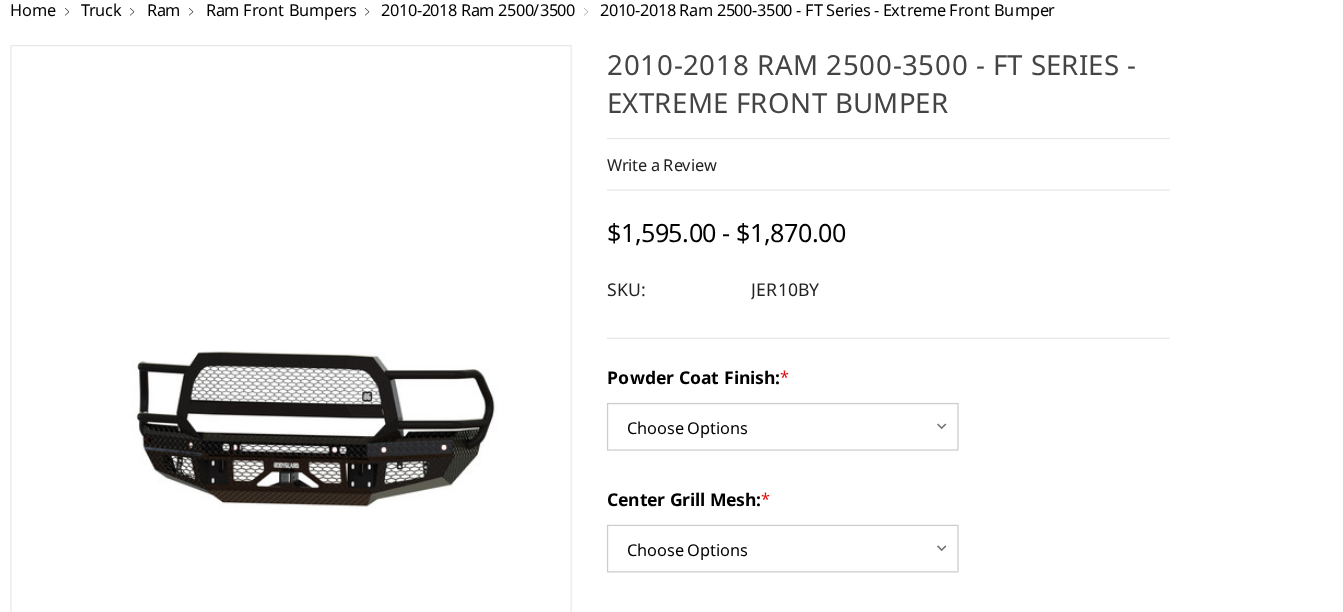 click on "Powder Coat Finish:
*" at bounding box center [751, 424] 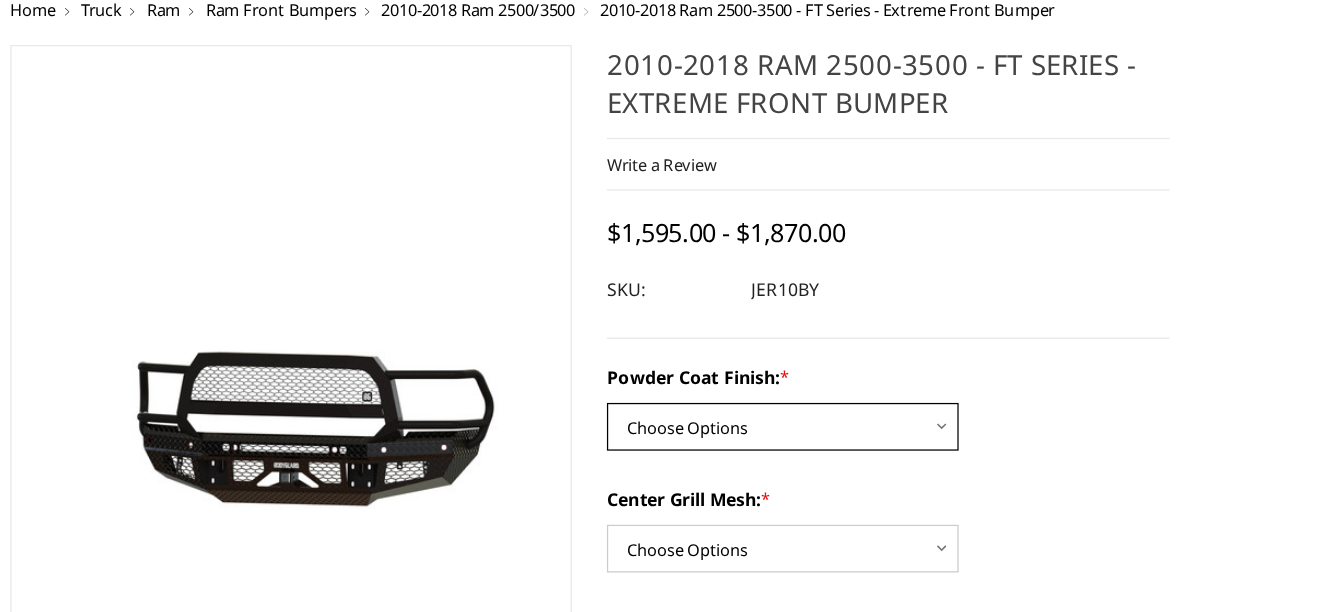 click on "Choose Options
Bare Metal
Gloss Black Powder Coat
Textured Black Powder Coat" at bounding box center (667, 464) 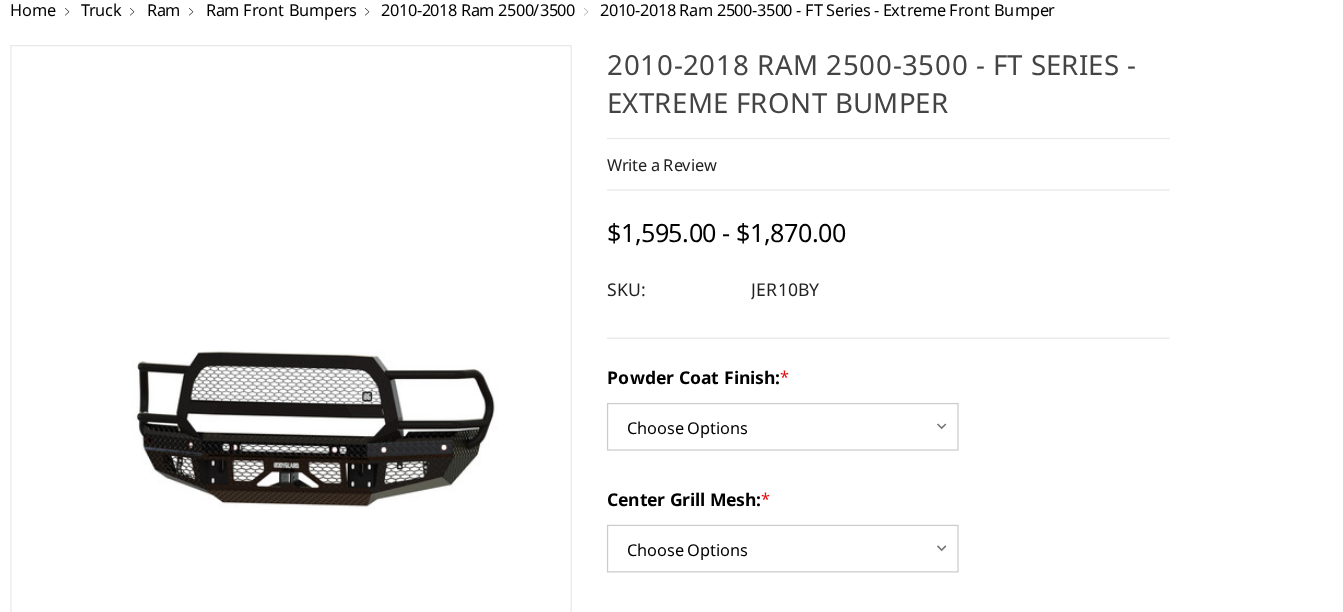 click on "Powder Coat Finish:
*" at bounding box center (751, 424) 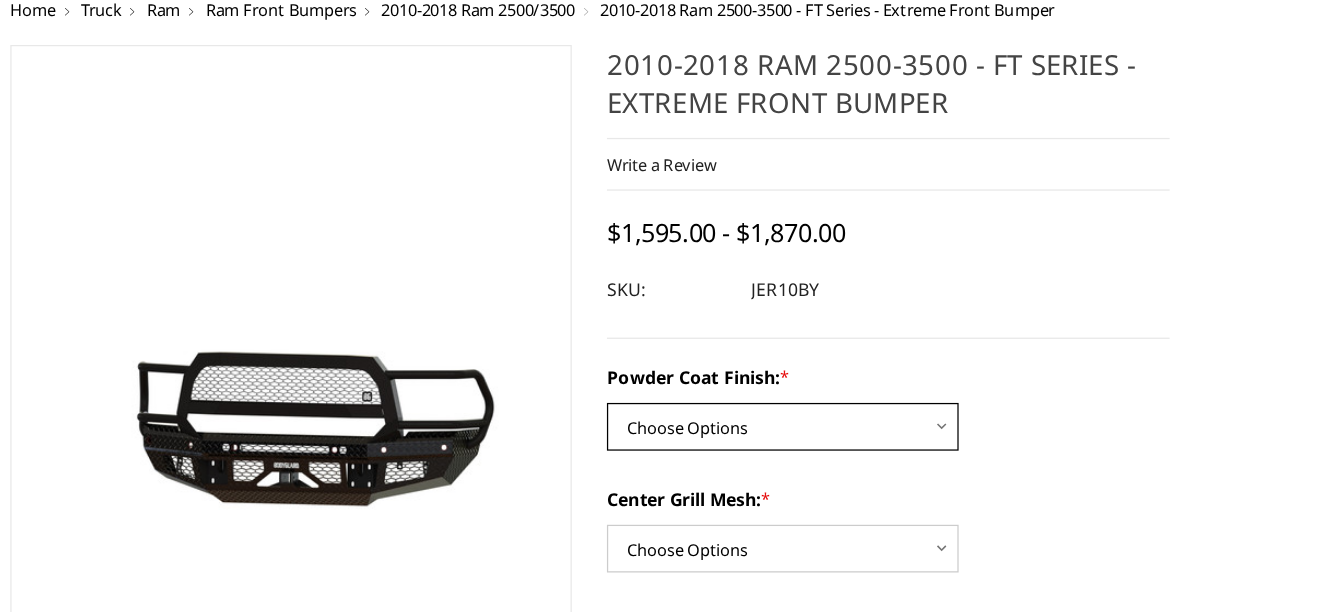 click on "Choose Options
Bare Metal
Gloss Black Powder Coat
Textured Black Powder Coat" at bounding box center [667, 464] 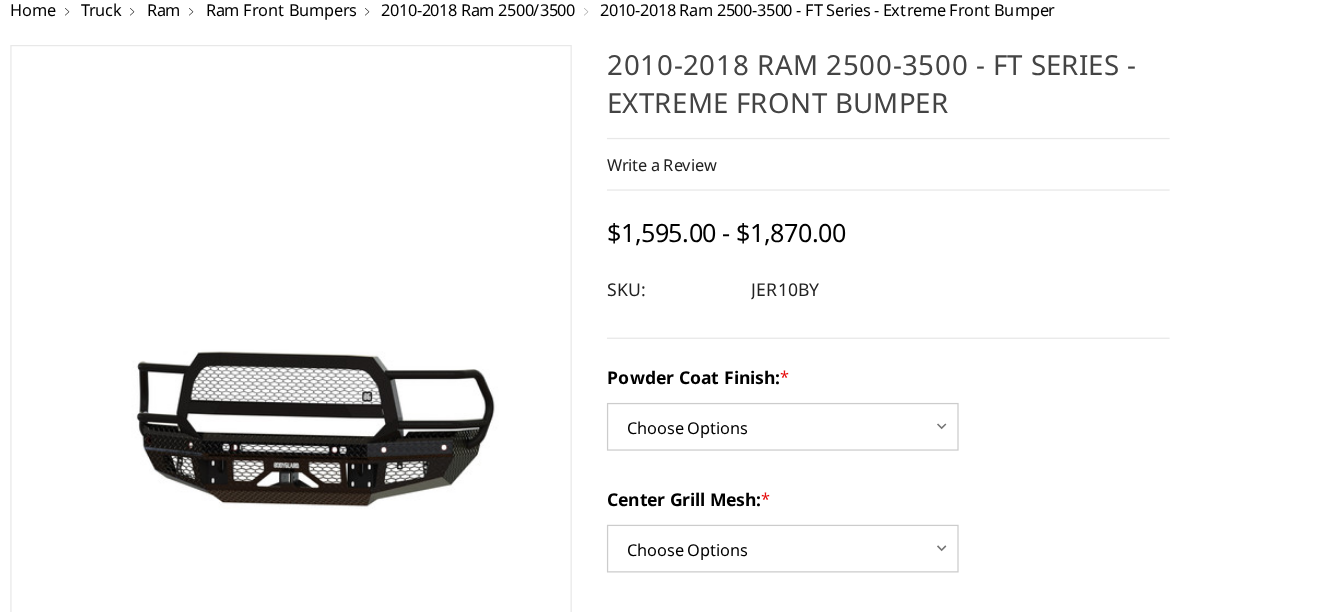 click on "Choose Options
Bare Metal
Gloss Black Powder Coat
Textured Black Powder Coat" at bounding box center (667, 464) 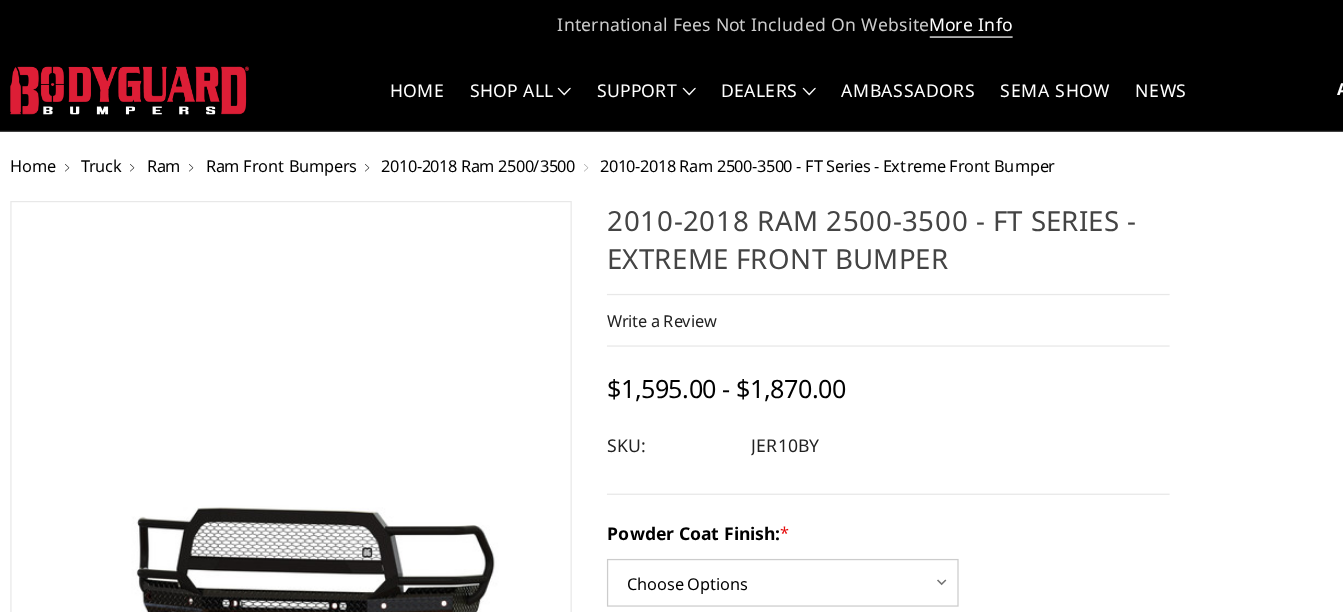 click on "2010-2018 Ram 2500-3500 - FT Series - Extreme Front Bumper
Write a Review
Write a Review
×
2010-2018 Ram 2500-3500 - FT Series - Extreme Front Bumper
Rating
*
Select Rating
1 star (worst)
2 stars
3 stars (average)
4 stars
5 stars (best)
*" at bounding box center (751, 277) 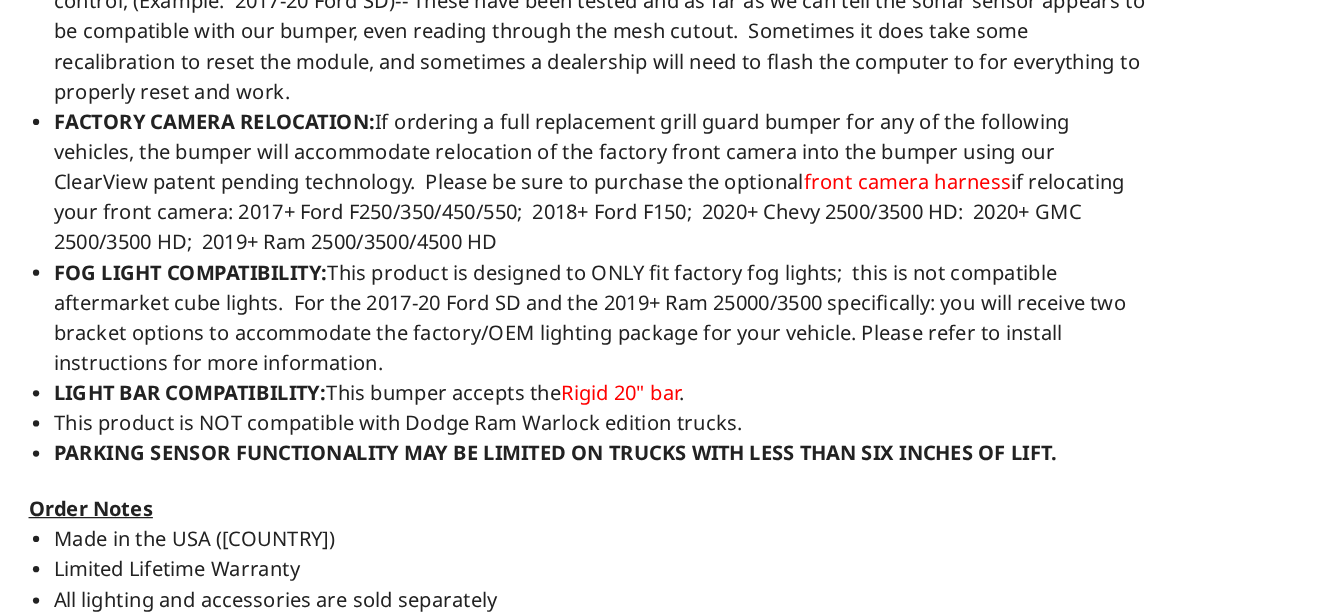 scroll, scrollTop: 1492, scrollLeft: 0, axis: vertical 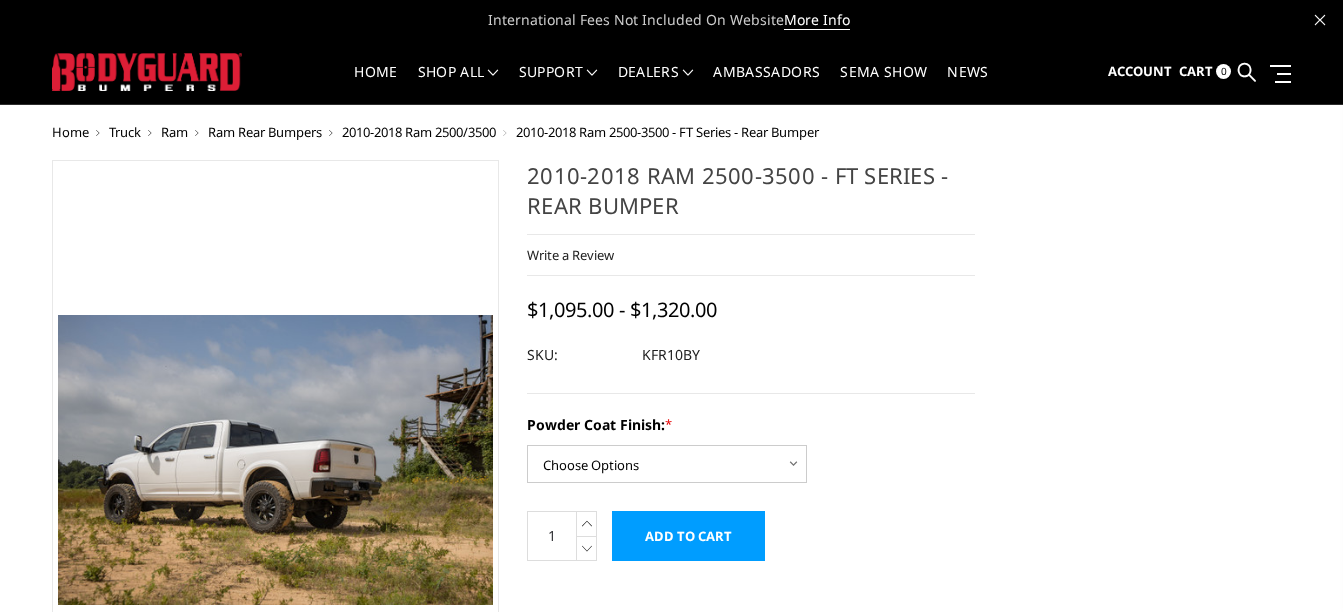 click on "2010-2018 Ram 2500-3500 - FT Series - Rear Bumper
Write a Review" at bounding box center (672, 922) 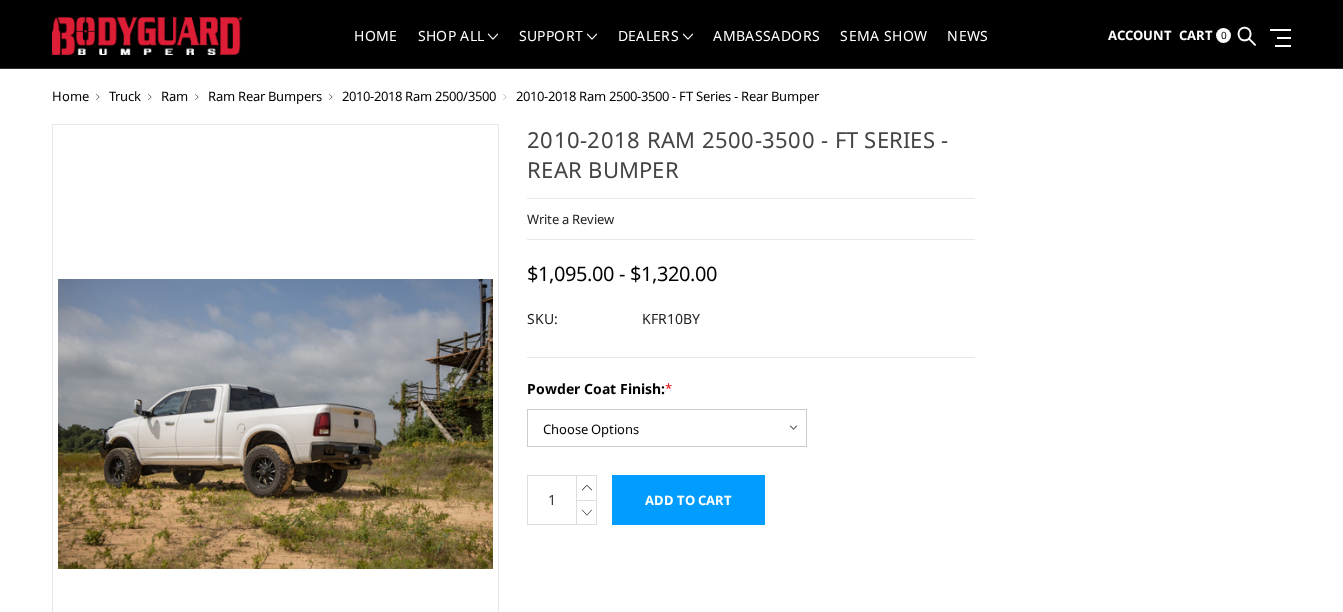 scroll, scrollTop: 62, scrollLeft: 0, axis: vertical 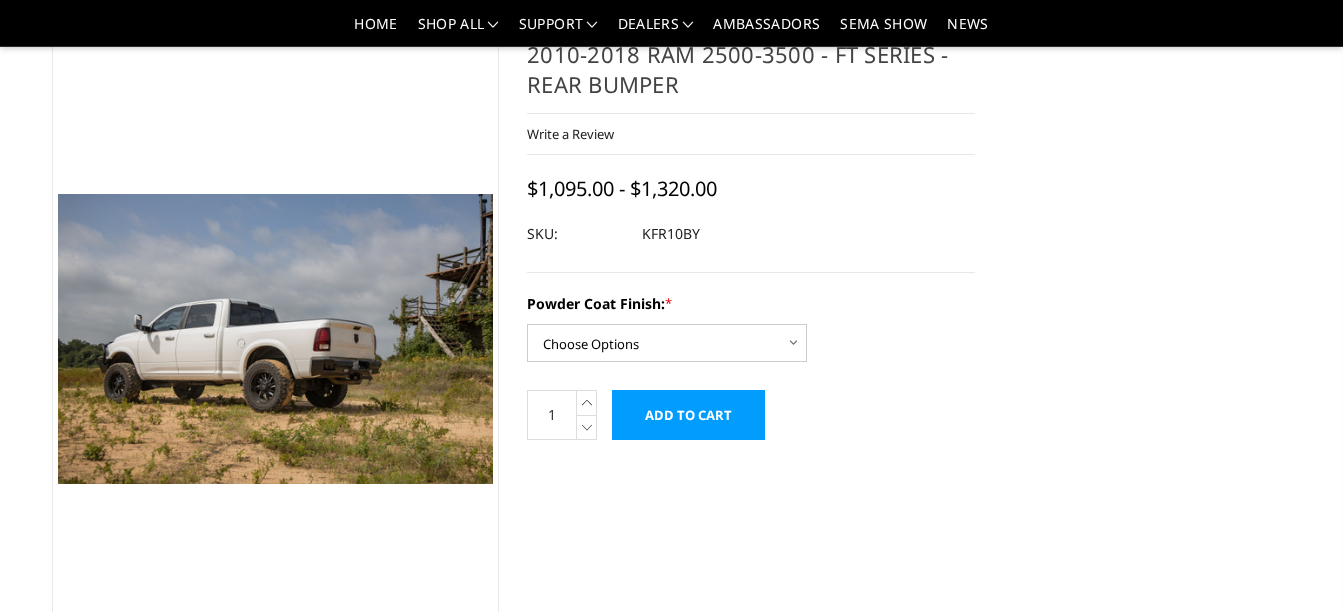 click on "2010-2018 Ram 2500-3500 - FT Series - Rear Bumper
Write a Review
× *" at bounding box center (513, 801) 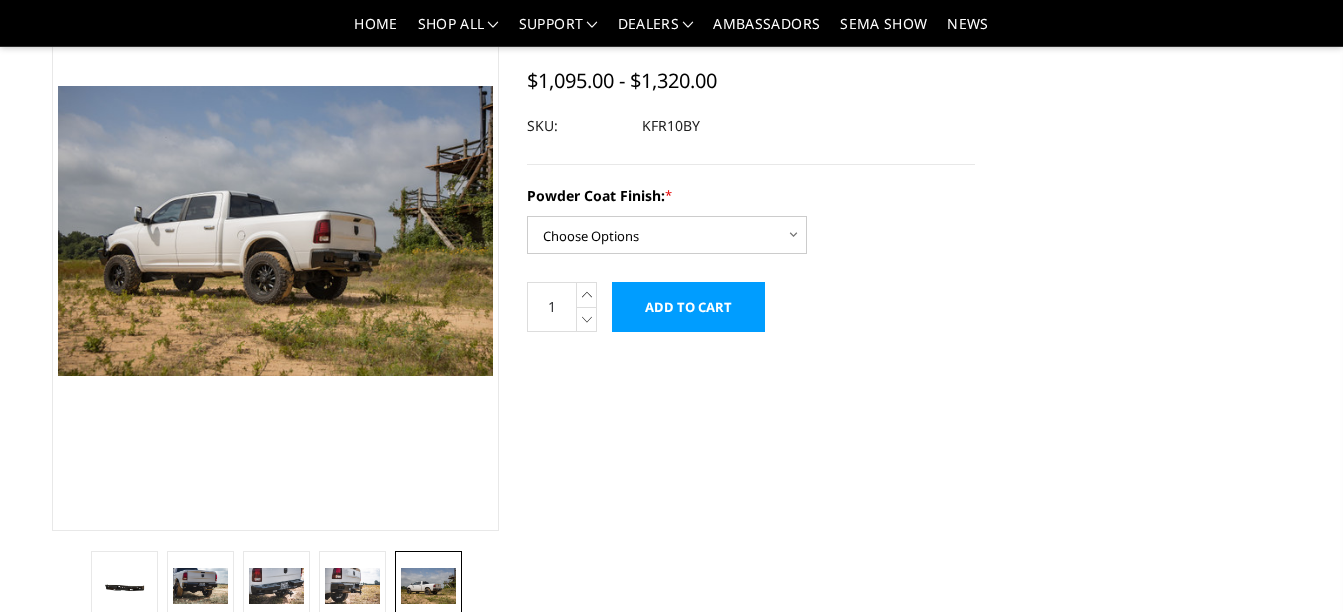 scroll, scrollTop: 63, scrollLeft: 0, axis: vertical 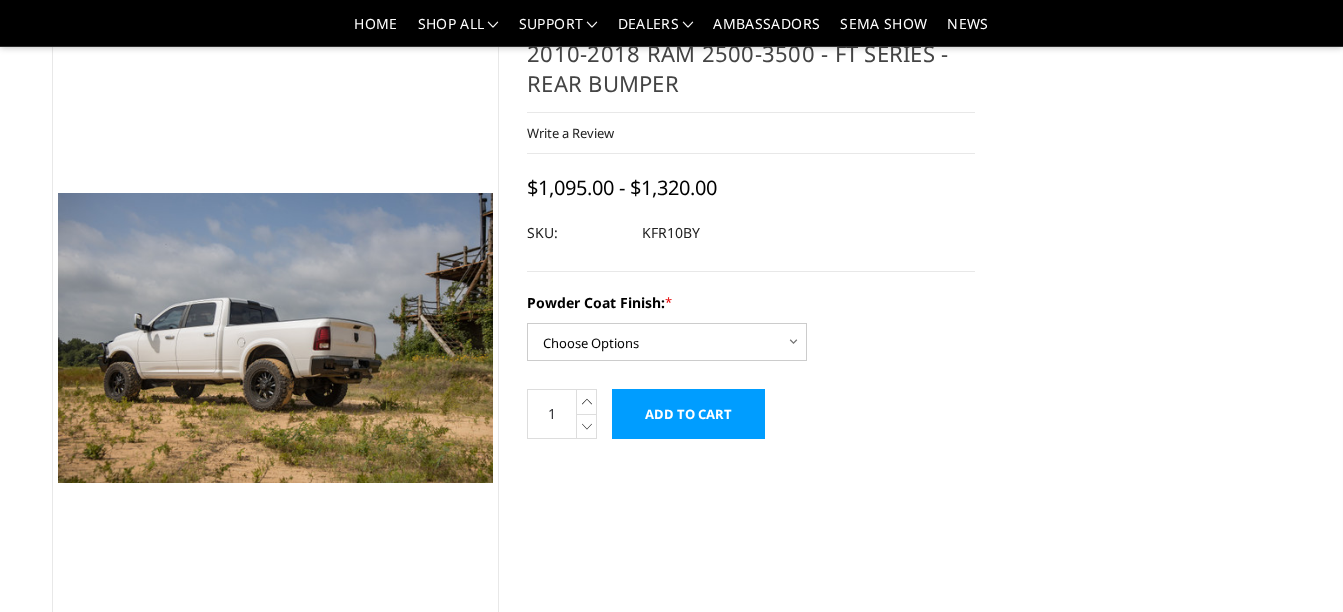 click on "2010-2018 Ram 2500-3500 - FT Series - Rear Bumper
Write a Review" at bounding box center [672, 800] 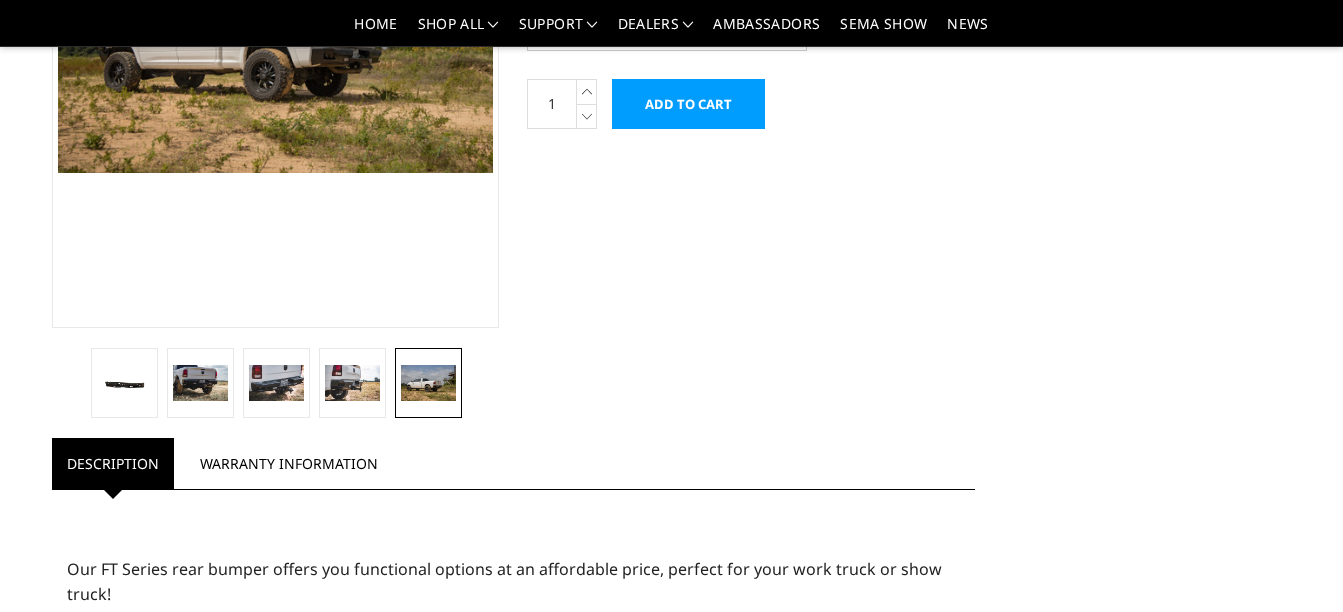 scroll, scrollTop: 391, scrollLeft: 0, axis: vertical 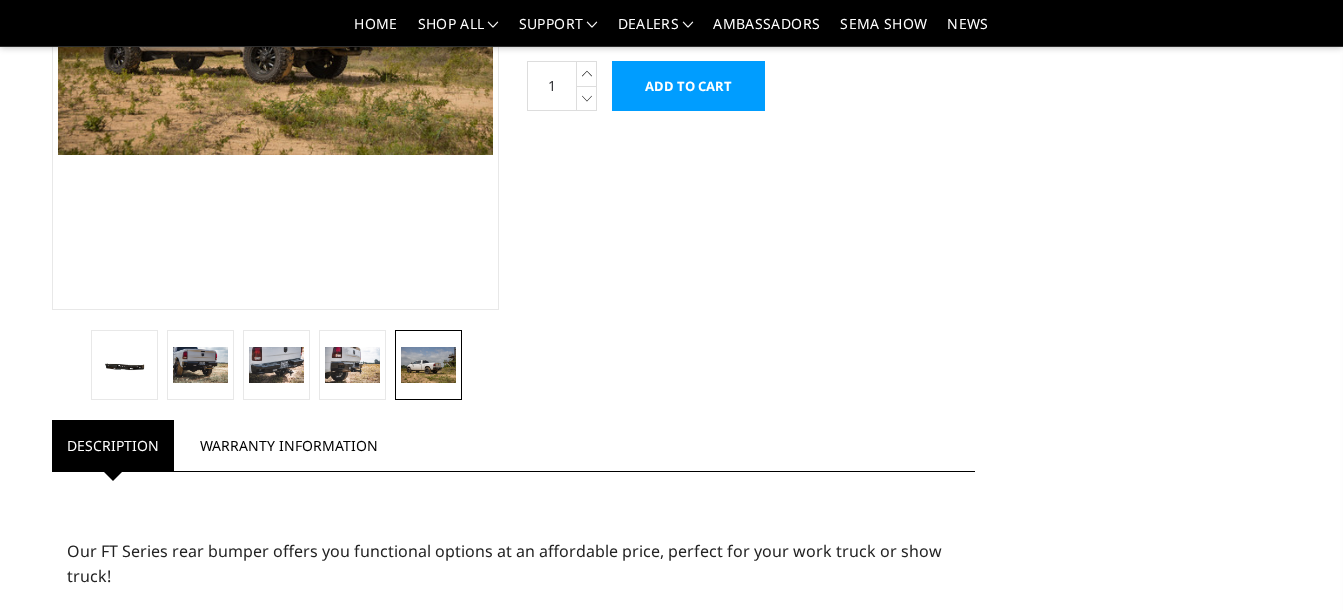 click on "2010-2018 Ram 2500-3500 - FT Series - Rear Bumper
Write a Review
× *" at bounding box center (513, 472) 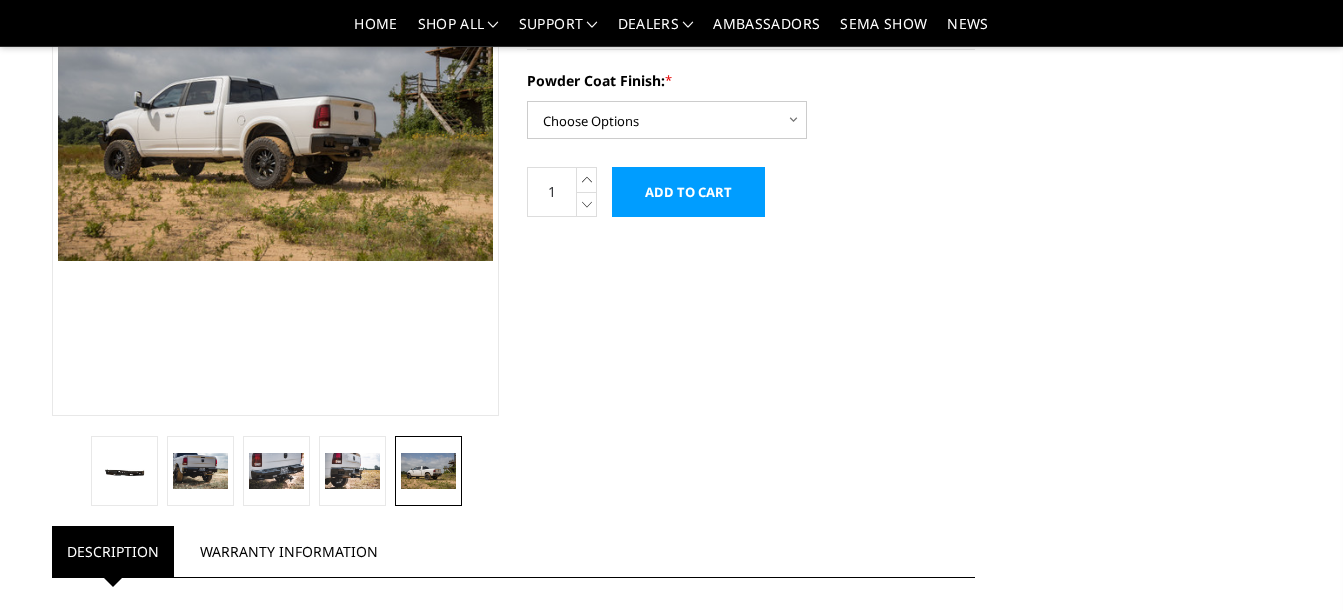 scroll, scrollTop: 276, scrollLeft: 0, axis: vertical 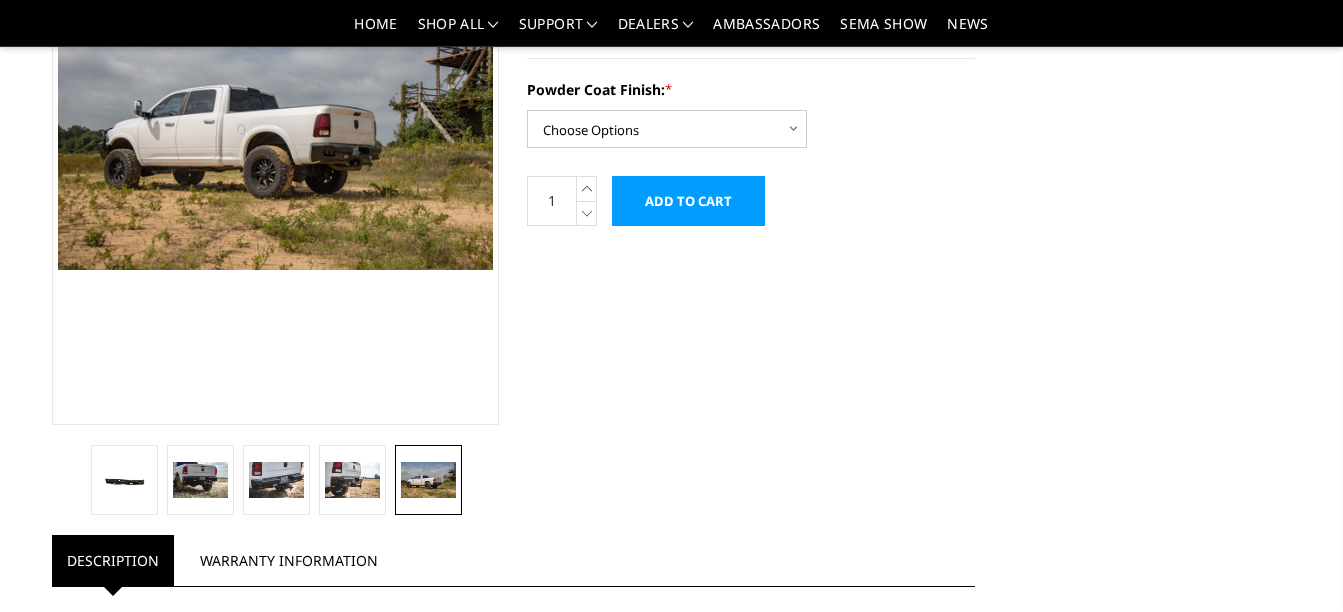click on "2010-2018 Ram 2500-3500 - FT Series - Rear Bumper
Write a Review" at bounding box center [672, 587] 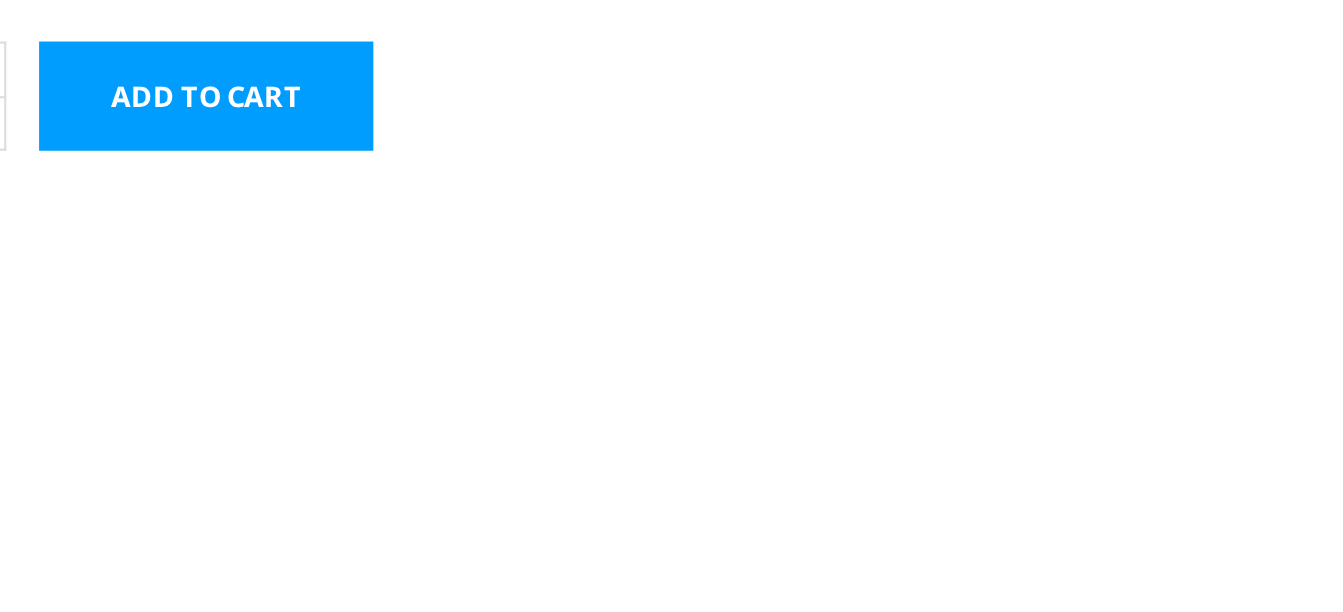 click on "2010-2018 Ram 2500-3500 - FT Series - Rear Bumper
Write a Review" at bounding box center [672, 720] 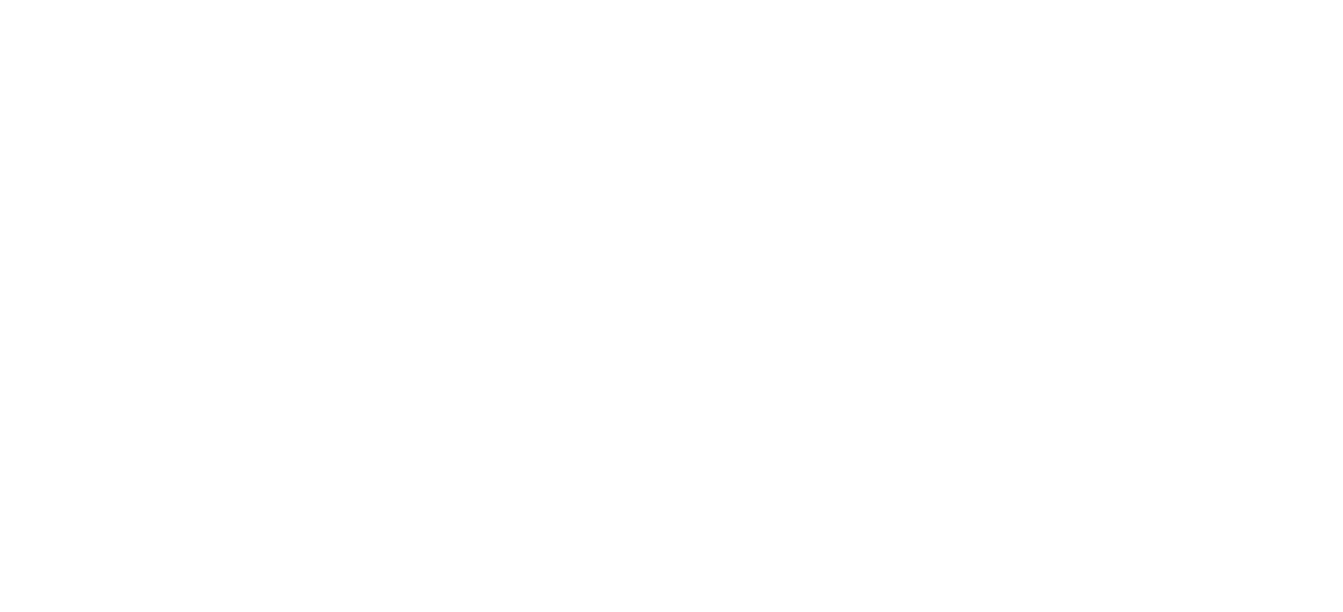click on "2010-2018 Ram 2500-3500 - FT Series - Rear Bumper
Write a Review" at bounding box center (672, 720) 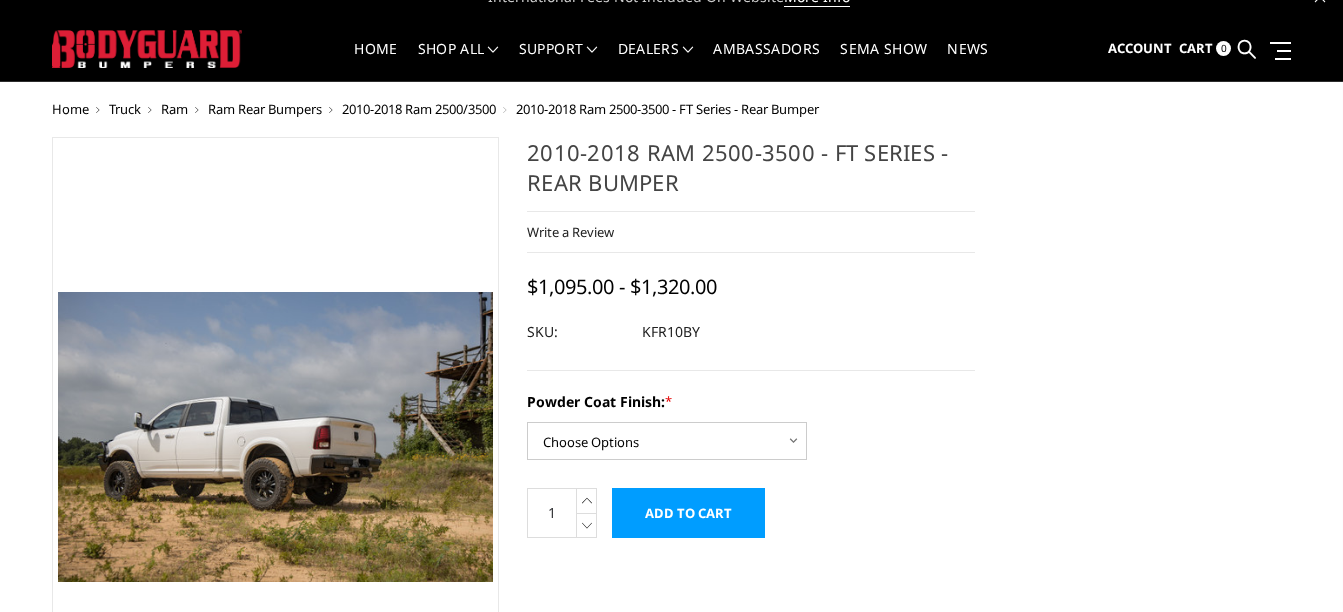 scroll, scrollTop: 60, scrollLeft: 0, axis: vertical 